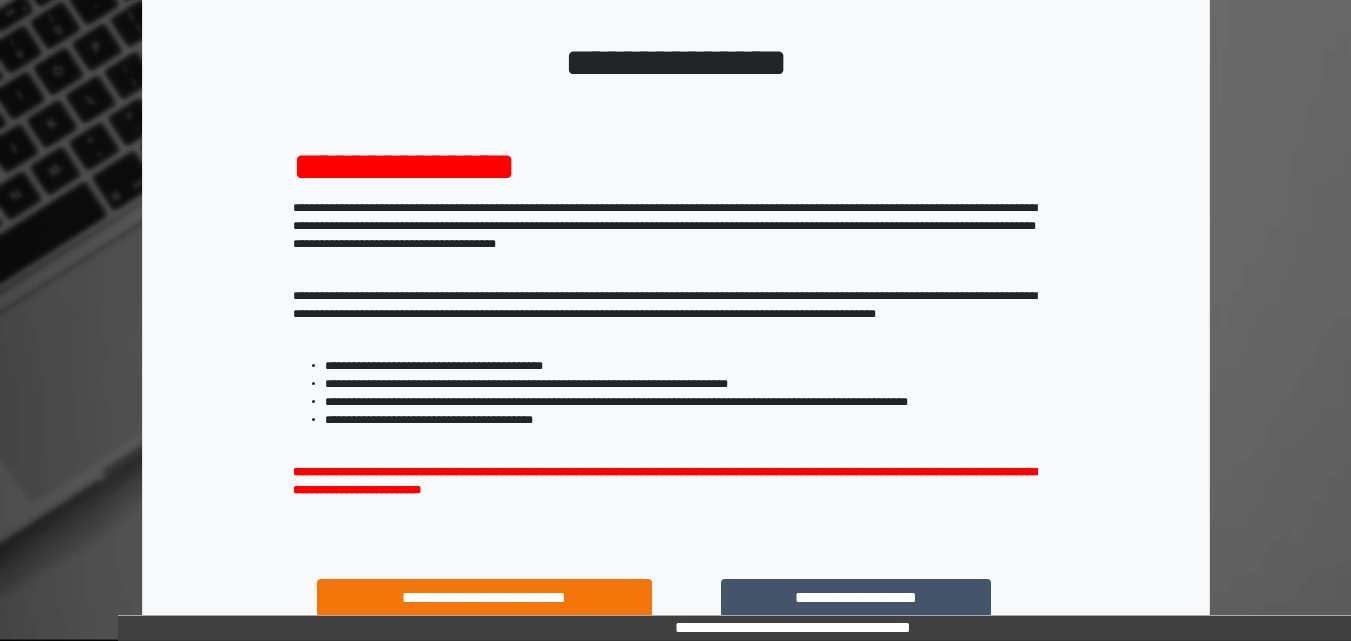 scroll, scrollTop: 287, scrollLeft: 0, axis: vertical 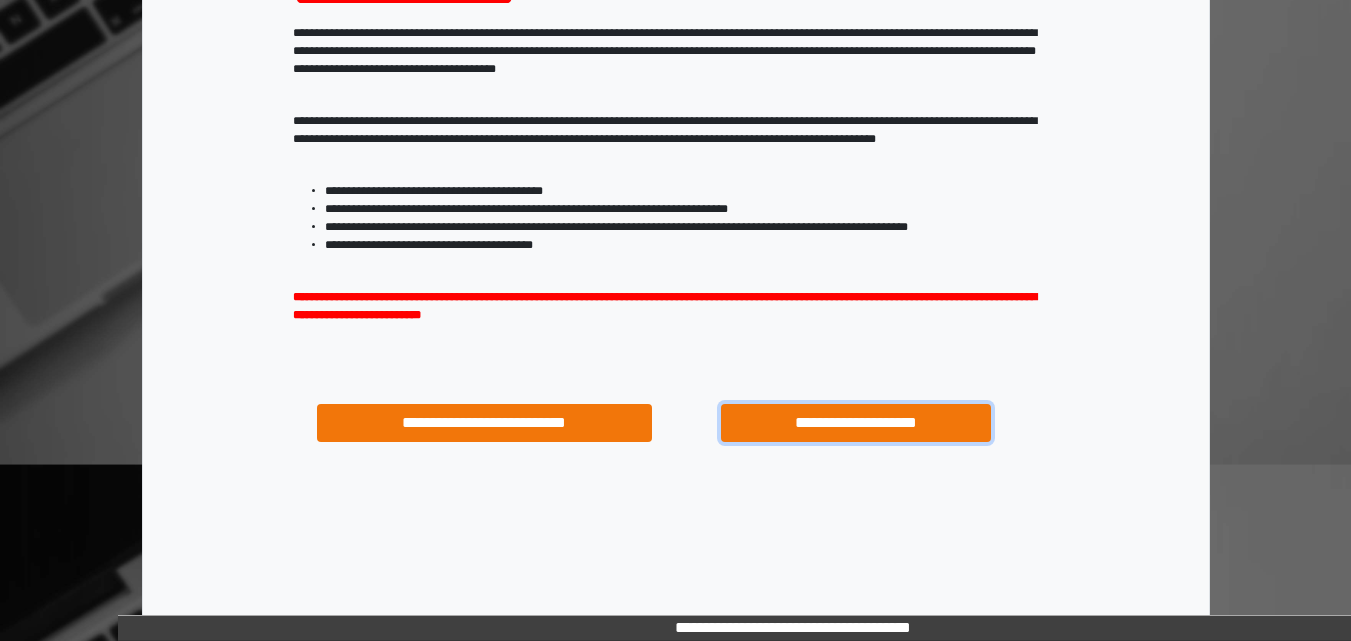 click on "**********" at bounding box center [855, 423] 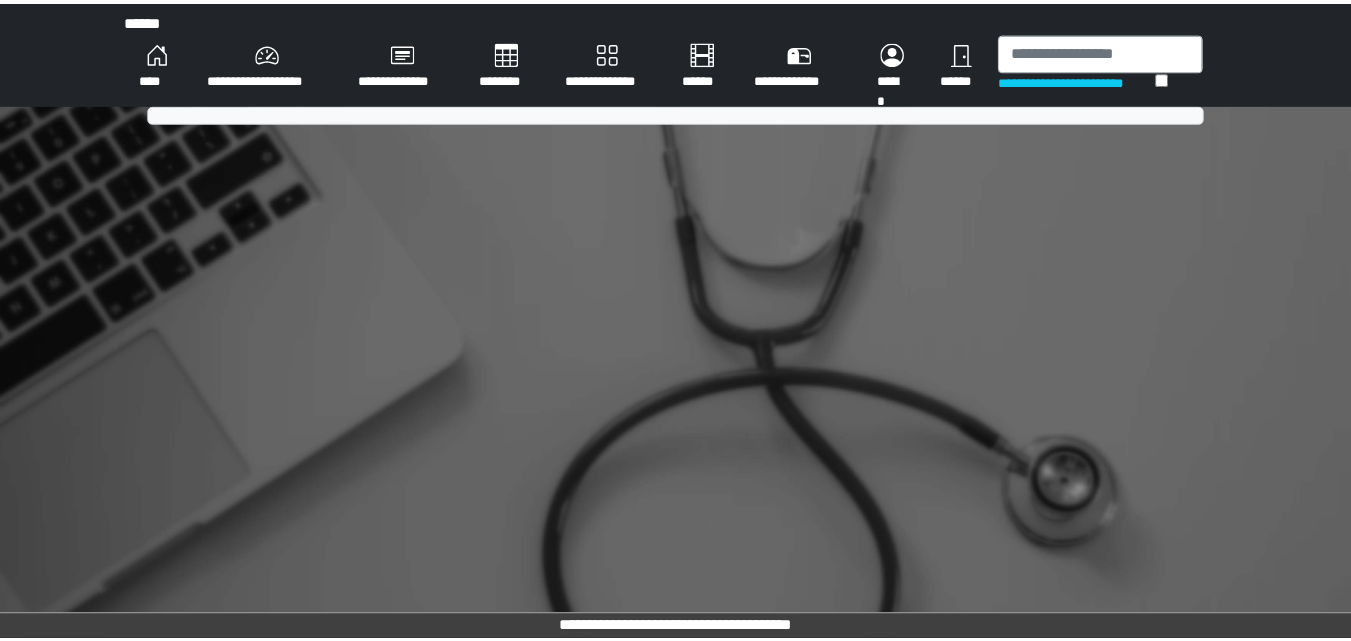 scroll, scrollTop: 0, scrollLeft: 0, axis: both 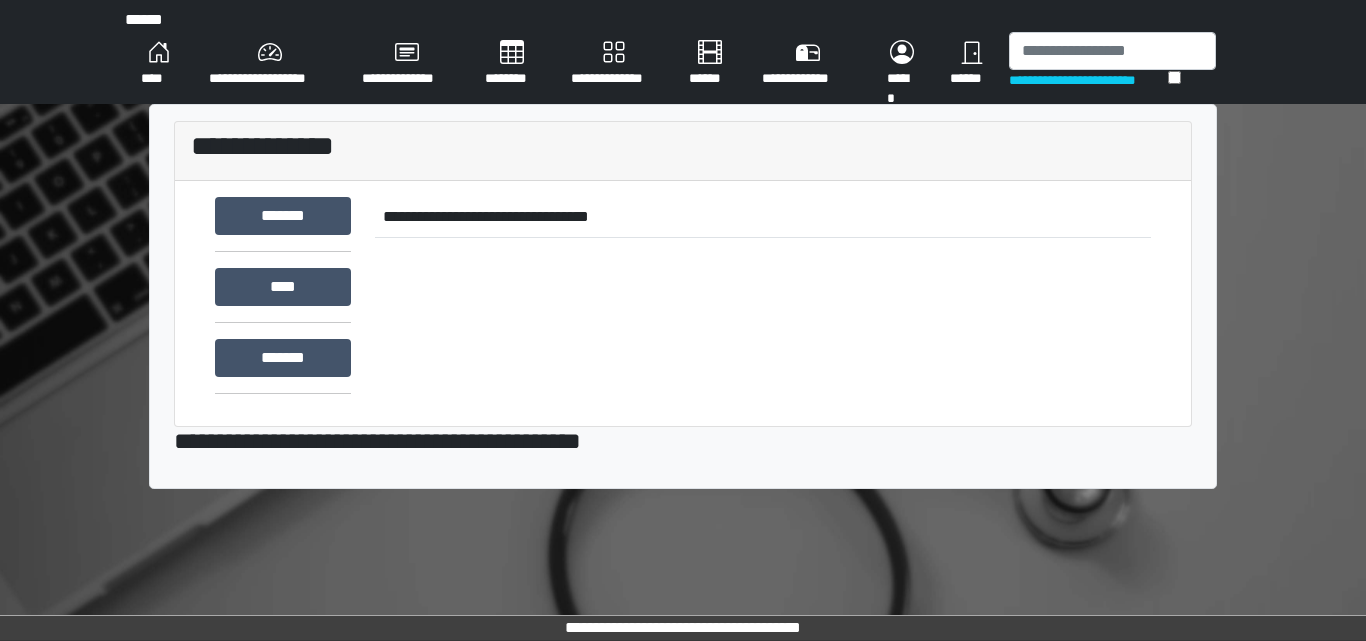 click on "**********" at bounding box center (614, 64) 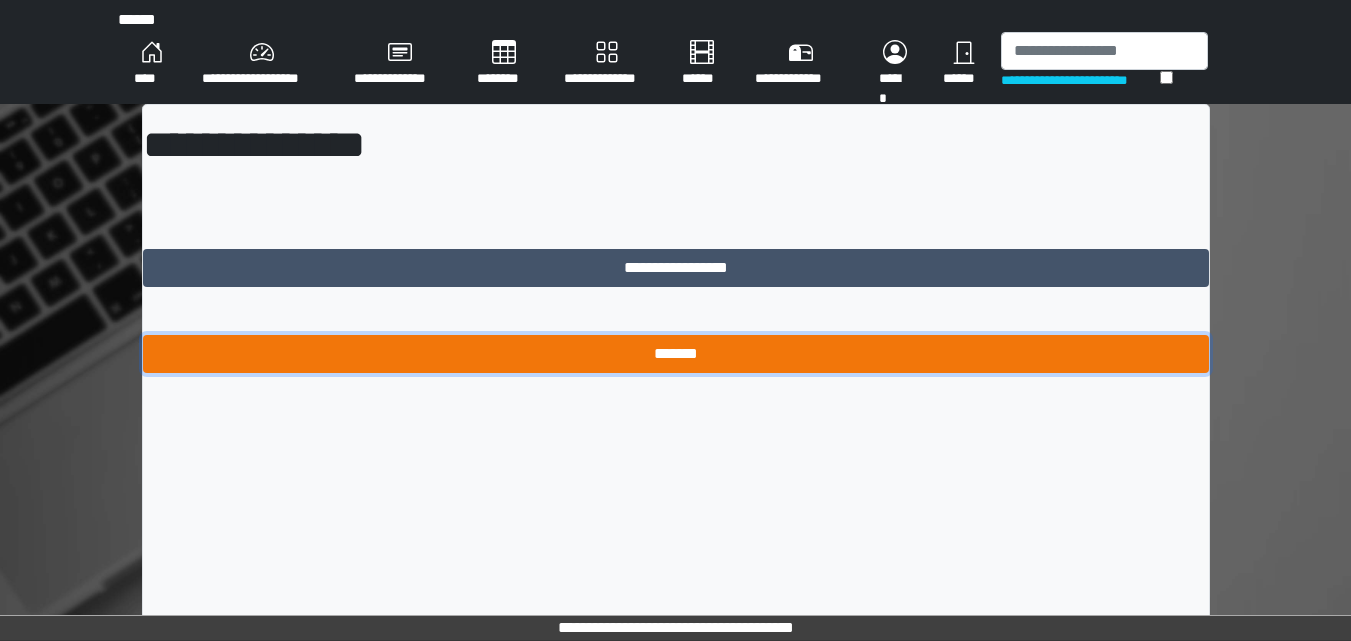 click on "*******" at bounding box center (676, 354) 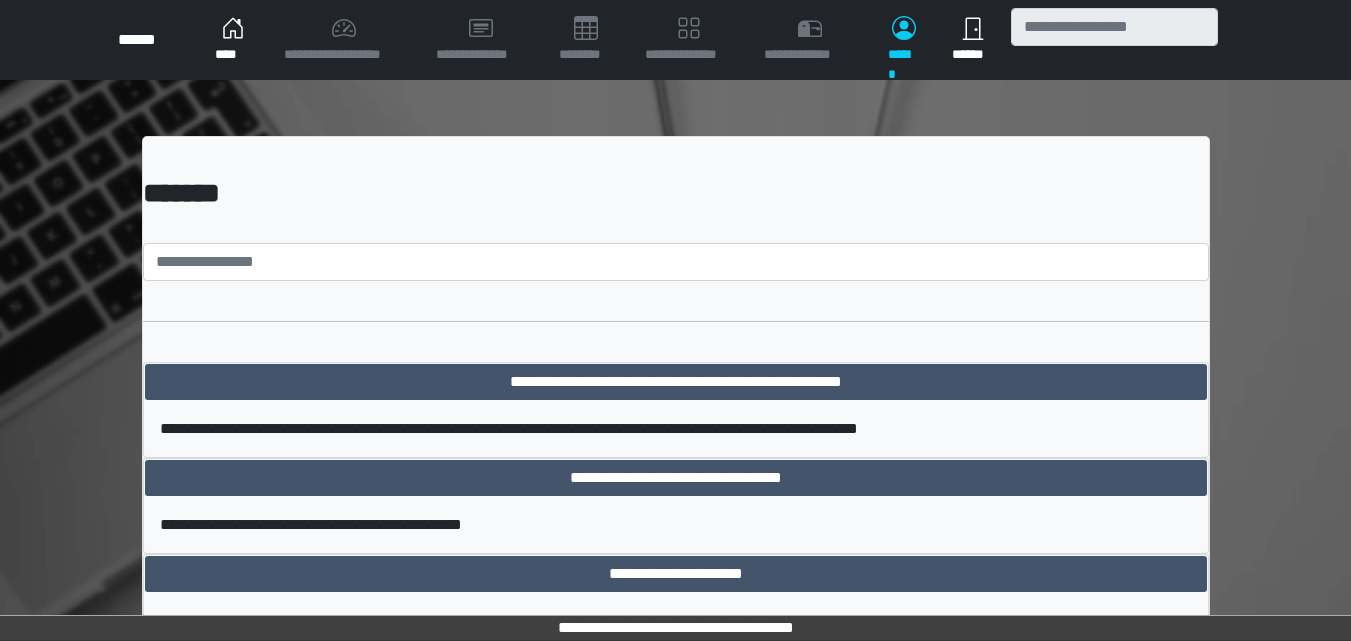 scroll, scrollTop: 0, scrollLeft: 0, axis: both 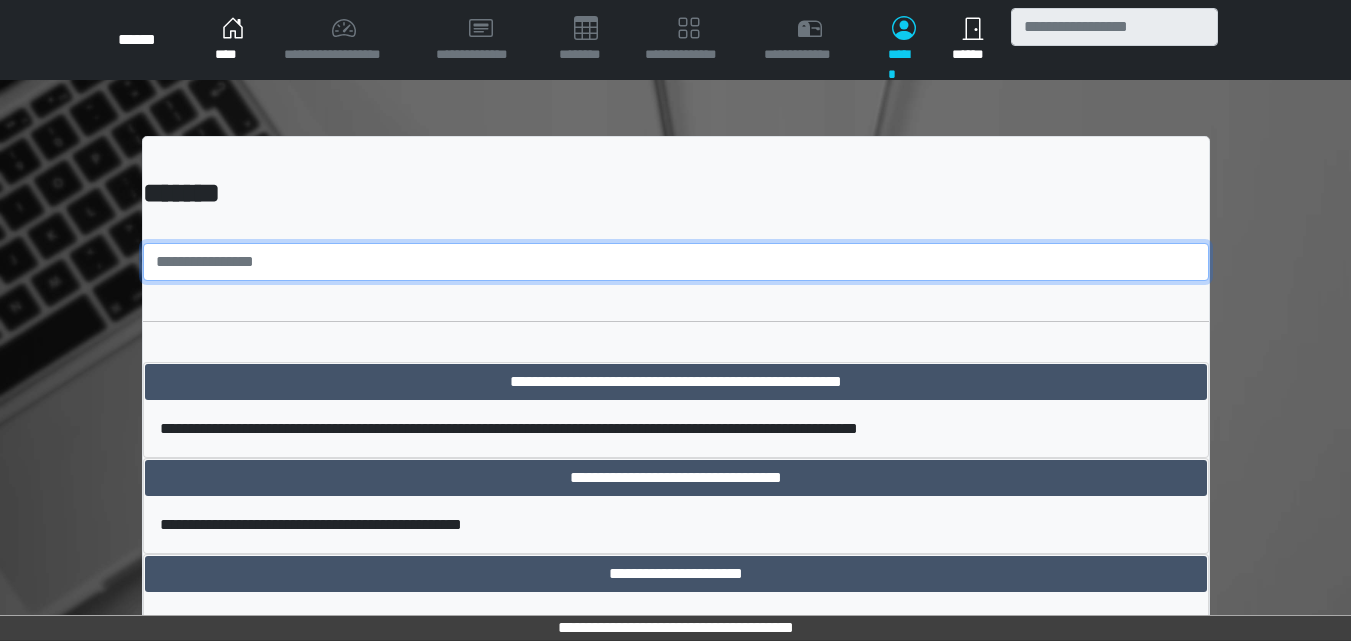 click at bounding box center (676, 262) 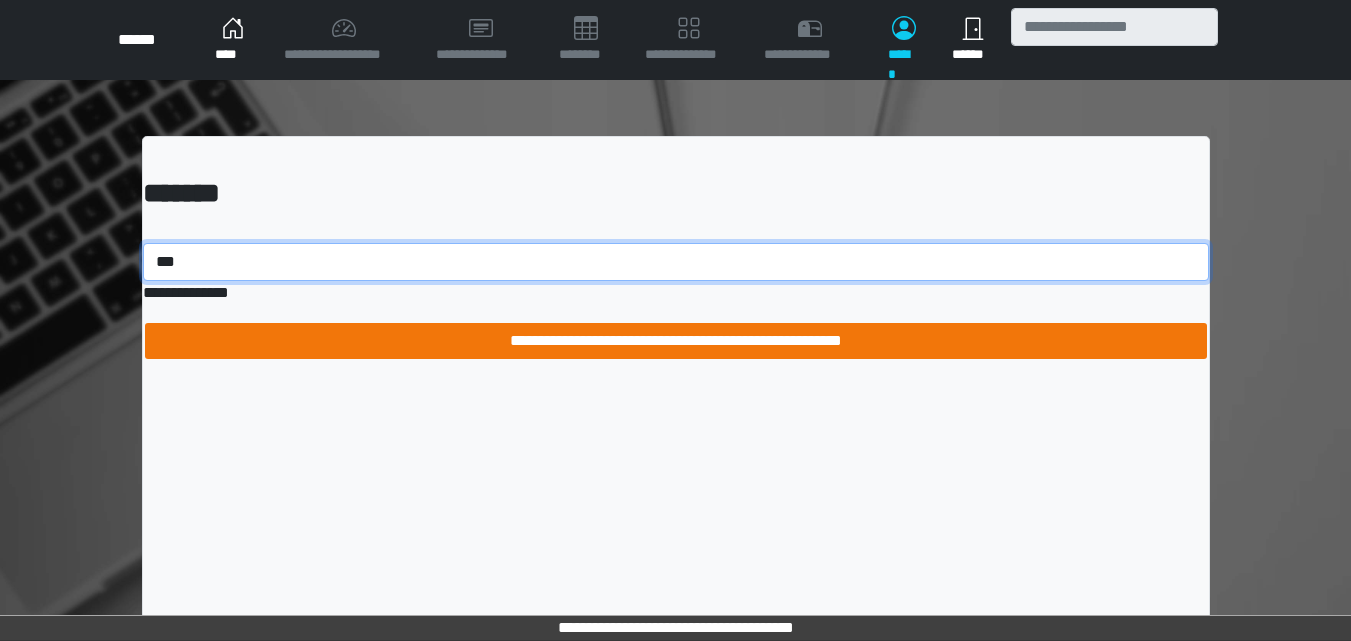 type on "***" 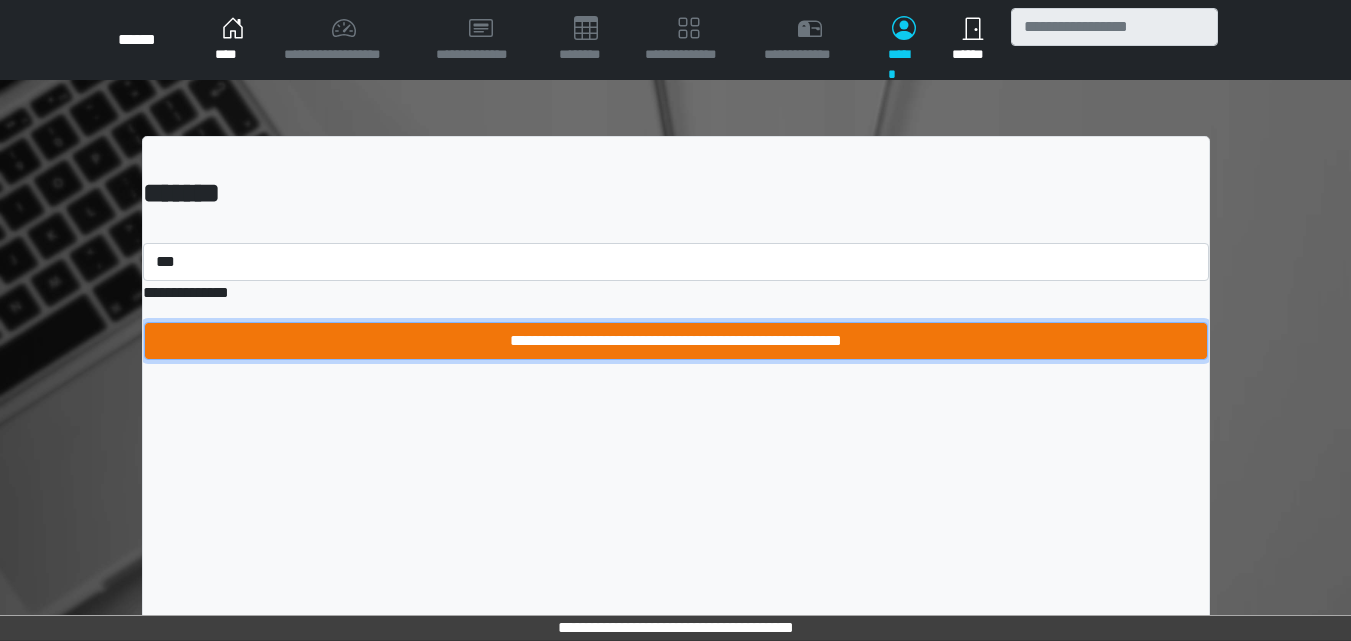 click on "**********" at bounding box center (676, 341) 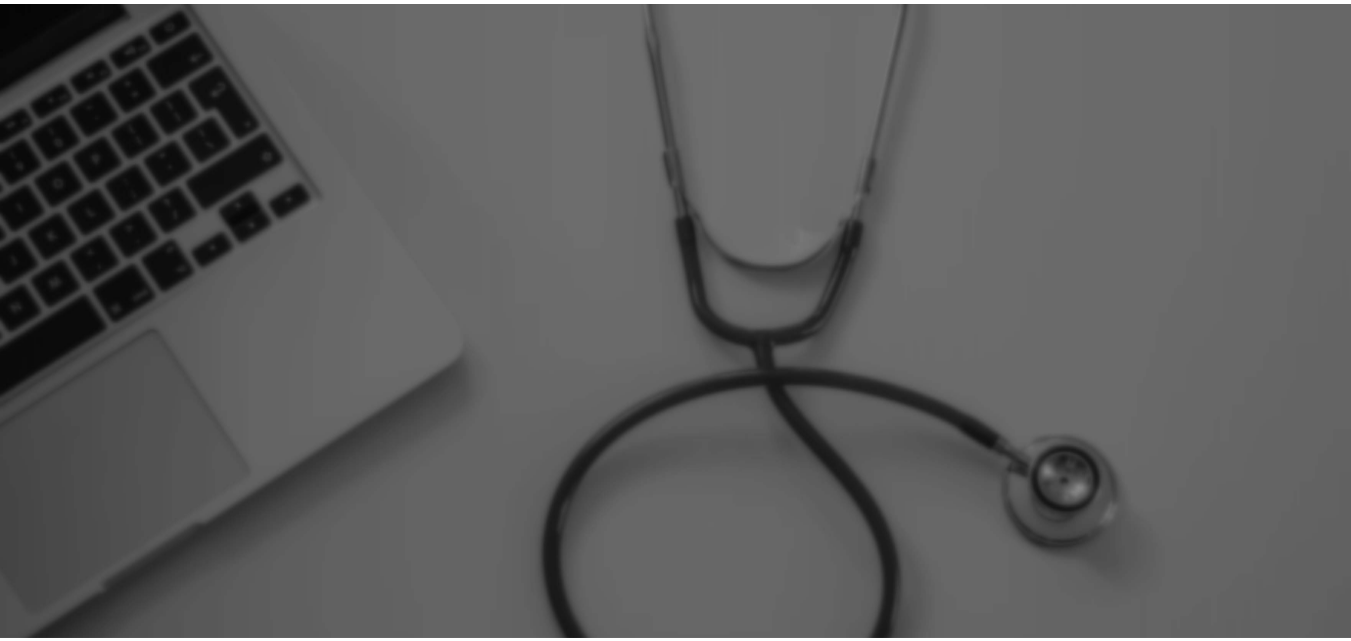 scroll, scrollTop: 0, scrollLeft: 0, axis: both 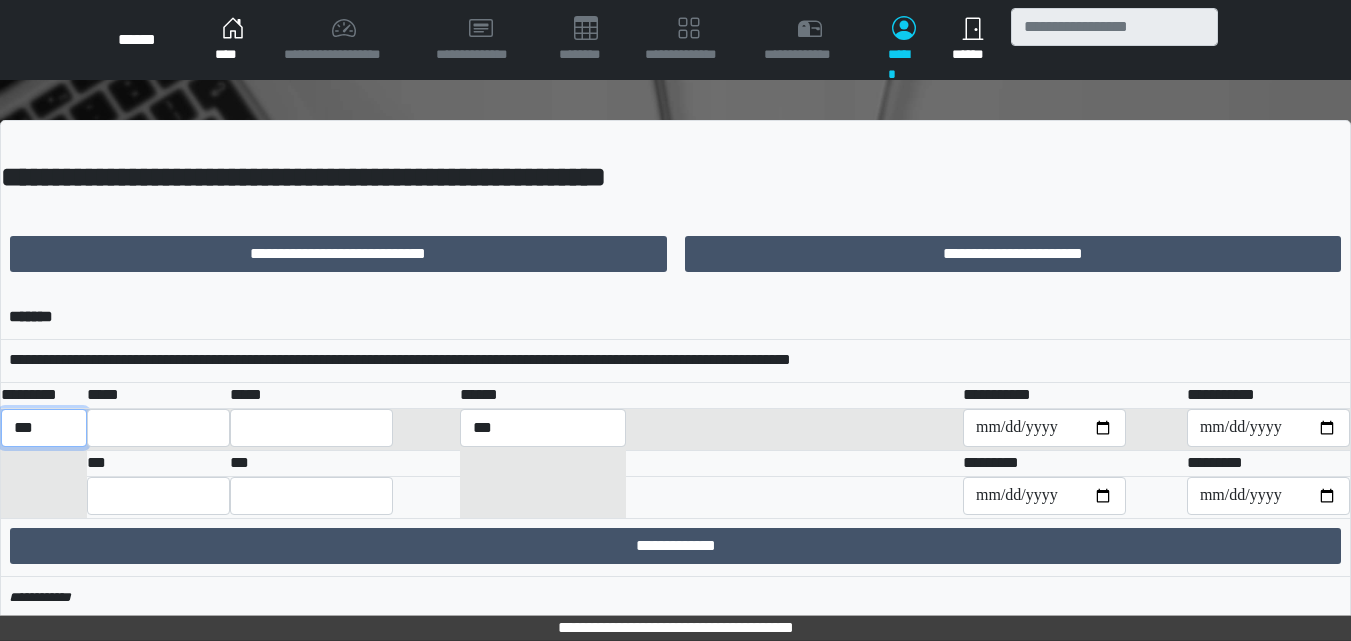 click on "*** *** ******** *** ******** ***** ***" at bounding box center [44, 428] 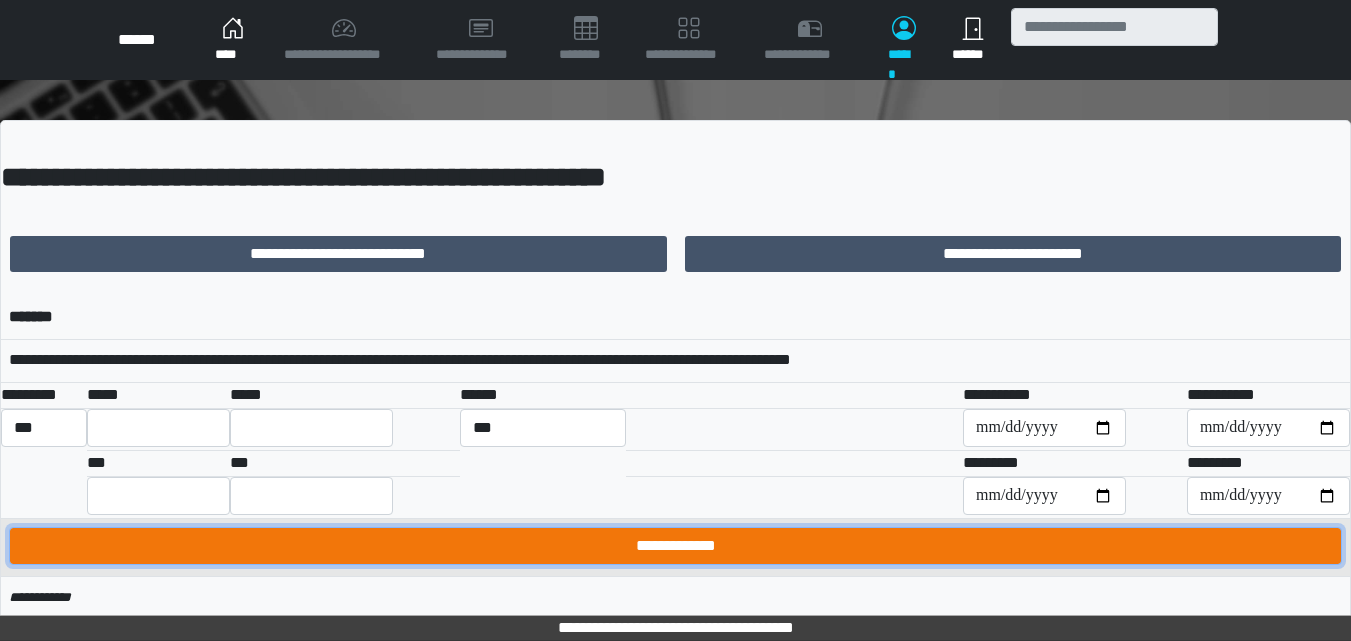 click on "**********" at bounding box center (675, 546) 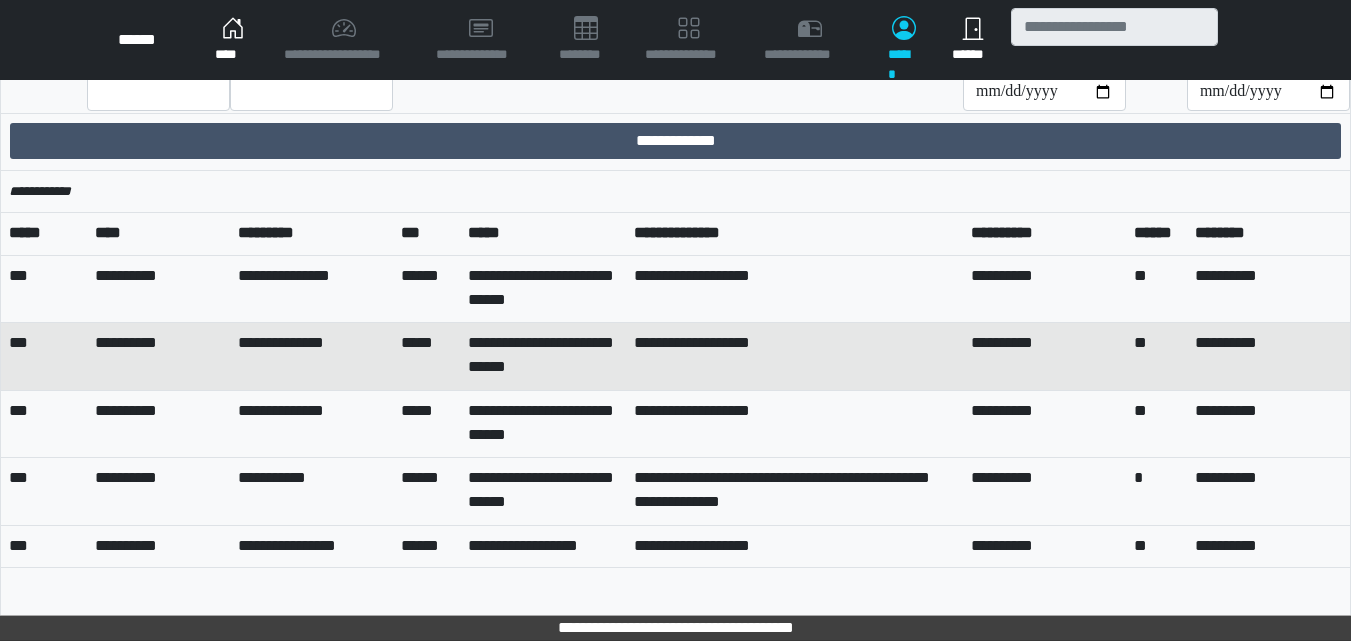 scroll, scrollTop: 430, scrollLeft: 0, axis: vertical 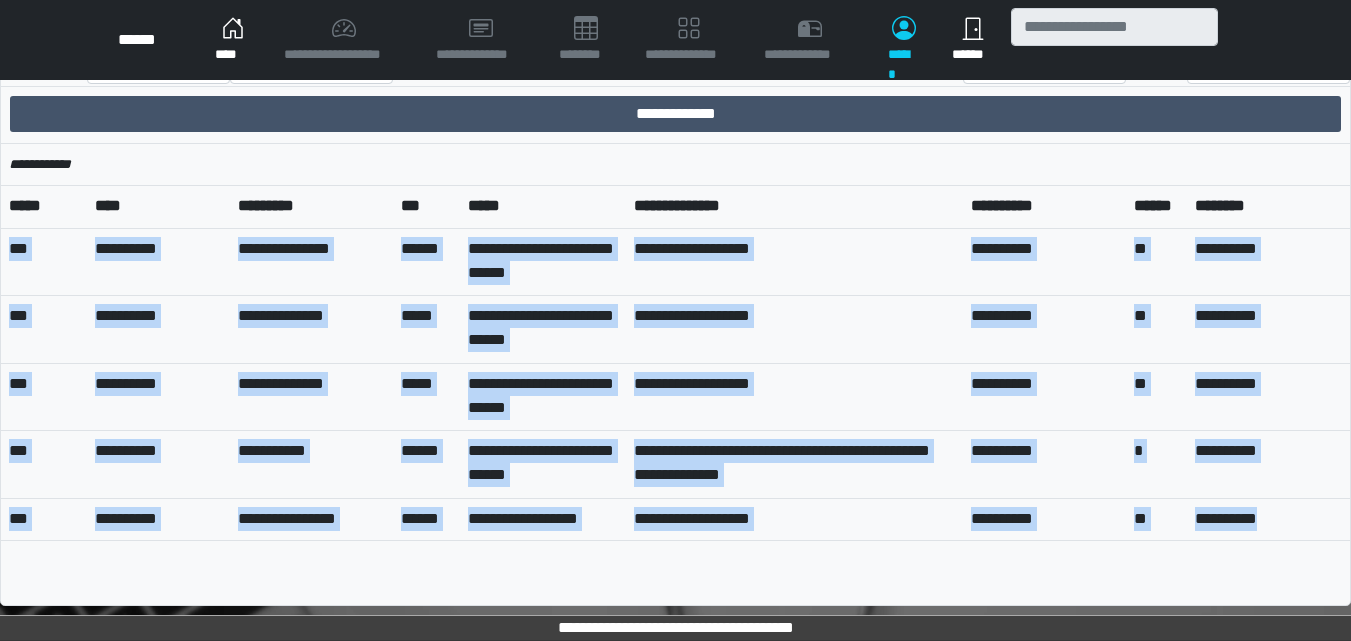 drag, startPoint x: 7, startPoint y: 254, endPoint x: 515, endPoint y: 561, distance: 593.55963 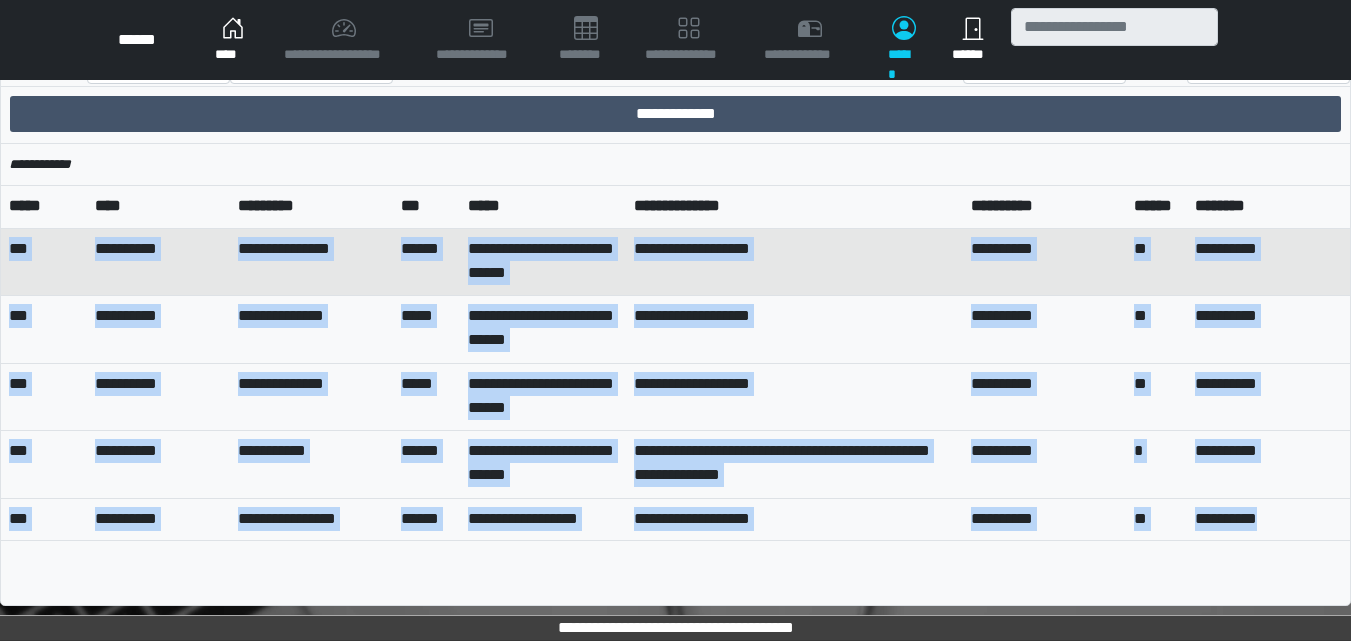 click on "**********" at bounding box center (158, 261) 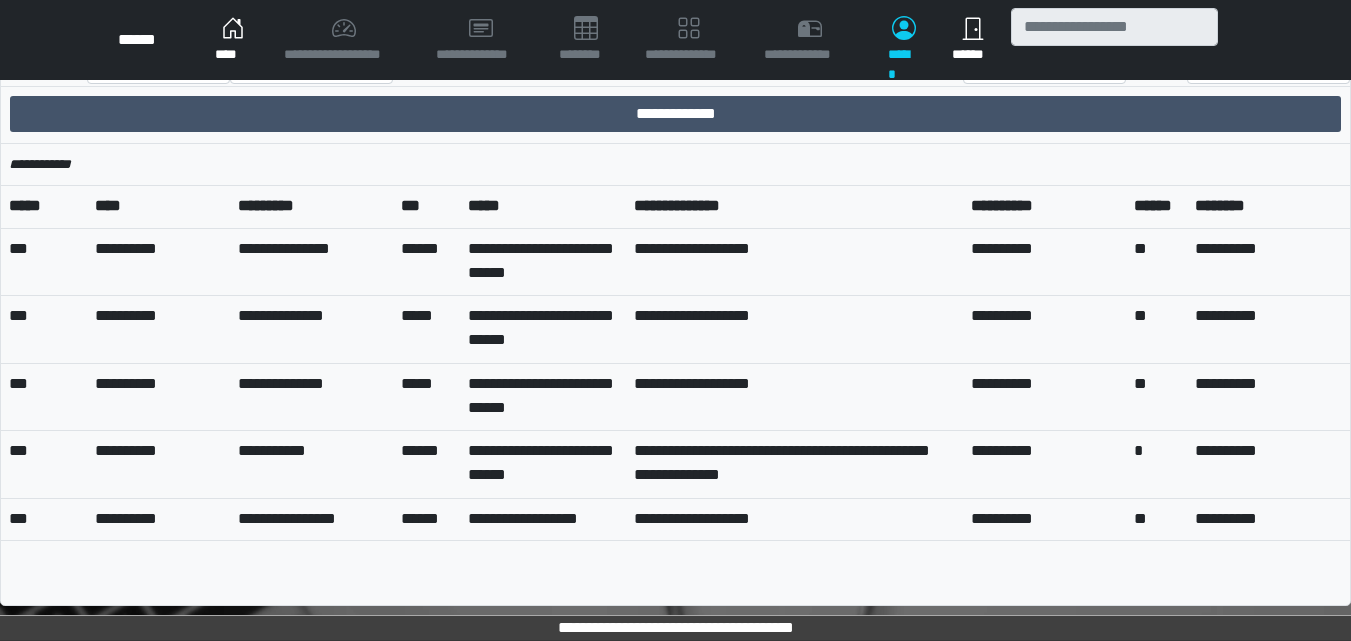 click on "****" at bounding box center [233, 40] 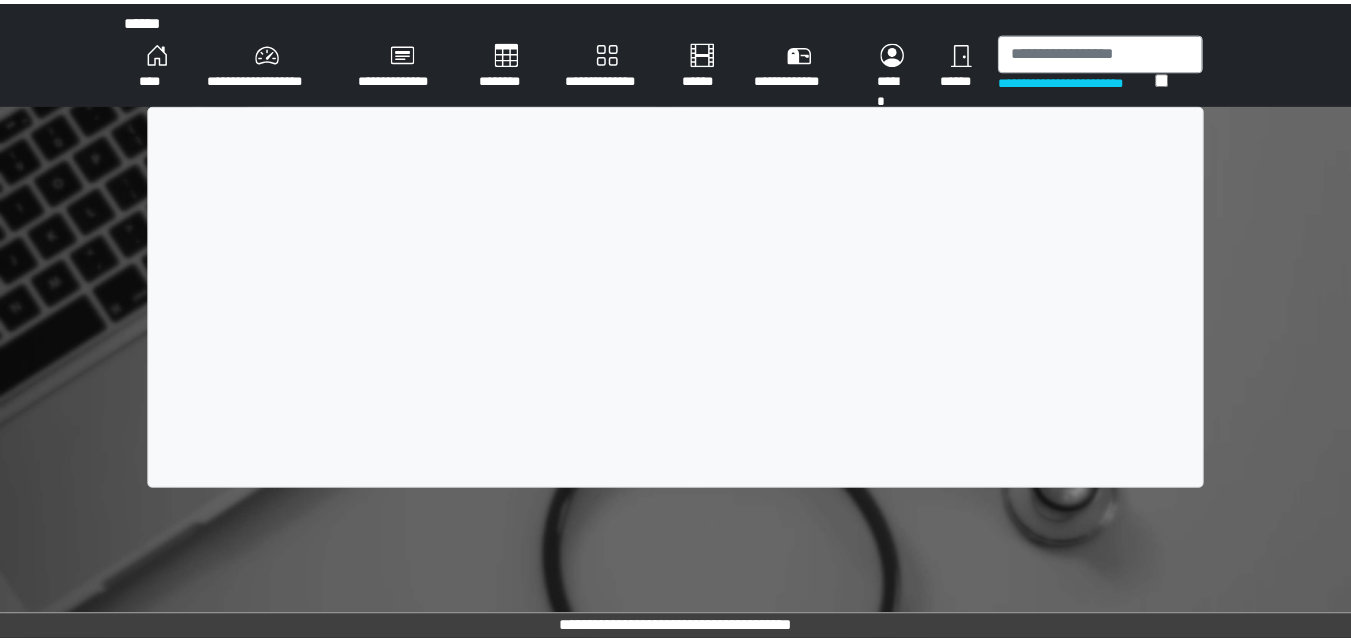 scroll, scrollTop: 0, scrollLeft: 0, axis: both 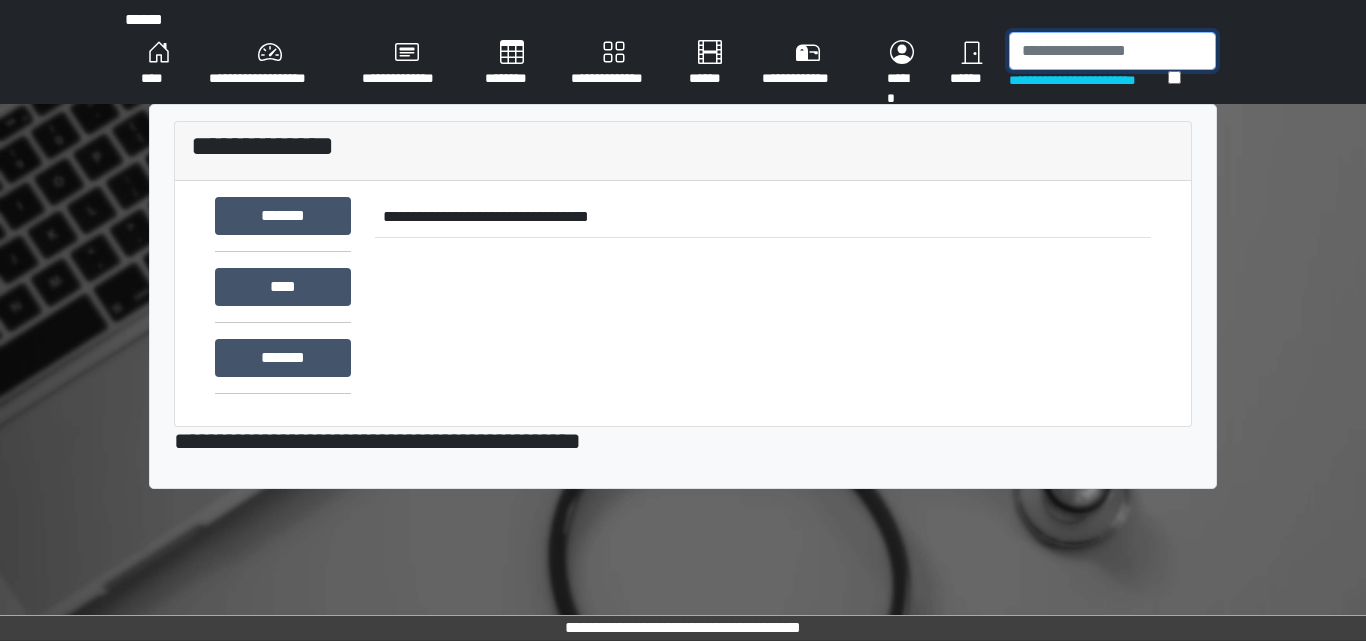 click at bounding box center (1112, 51) 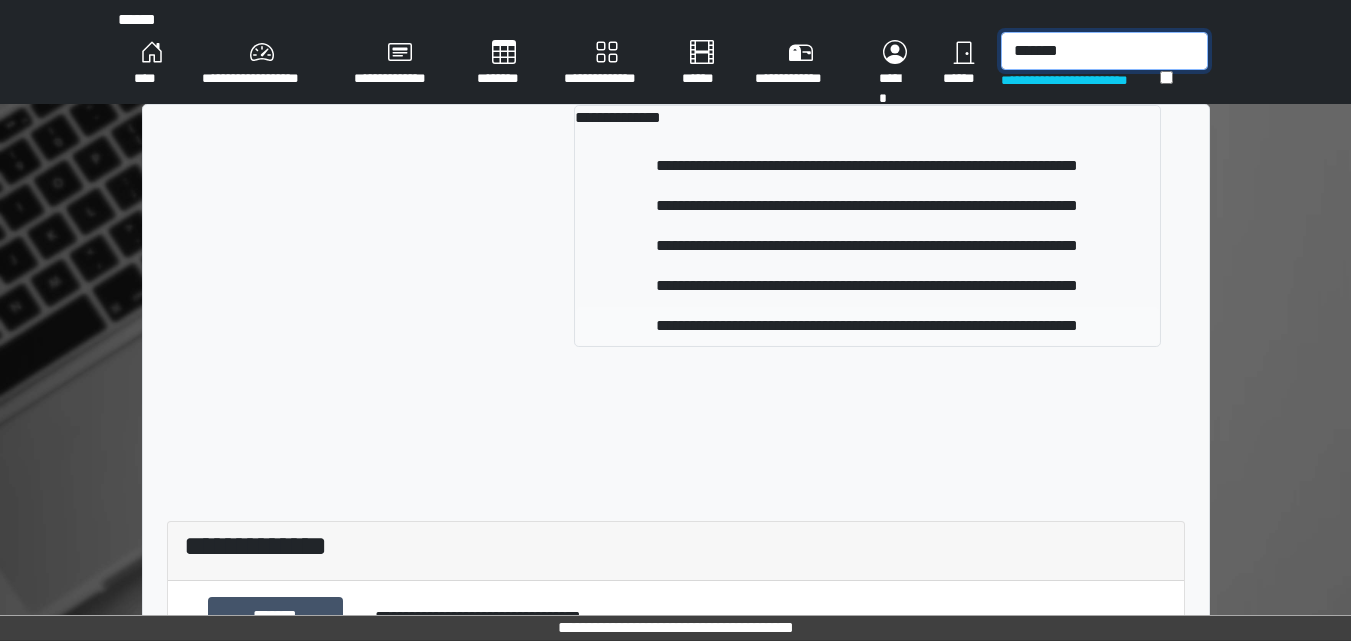 type on "*******" 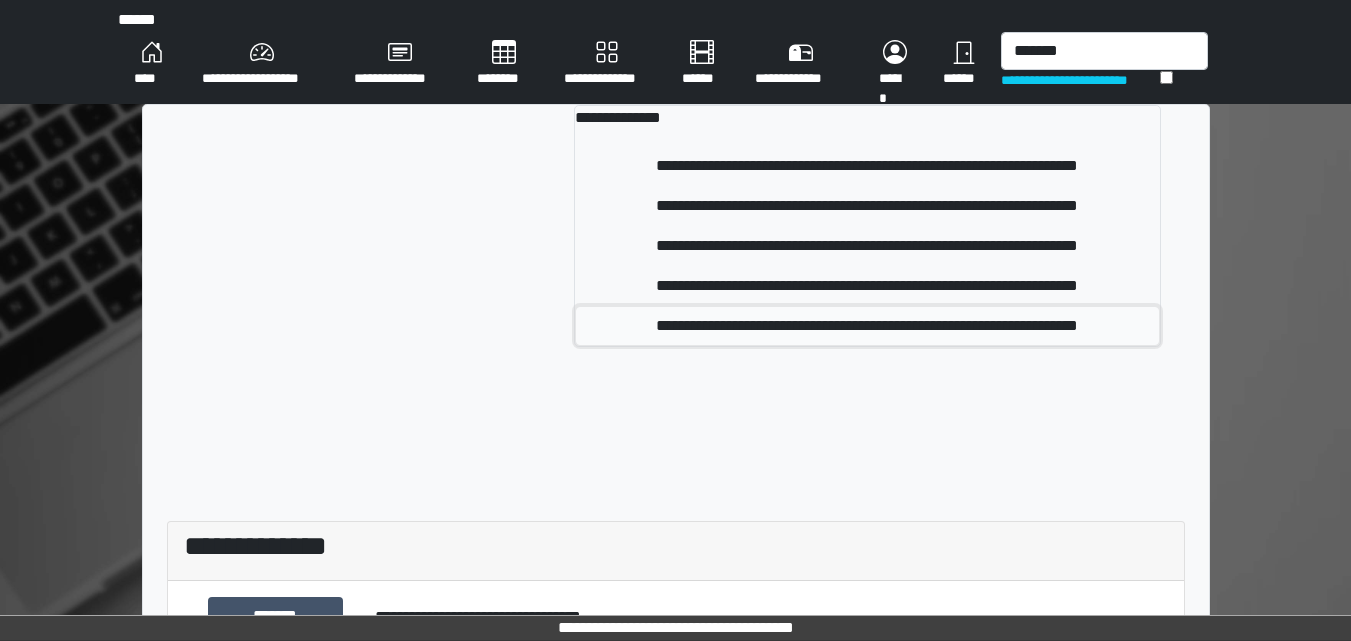 click on "**********" at bounding box center (867, 326) 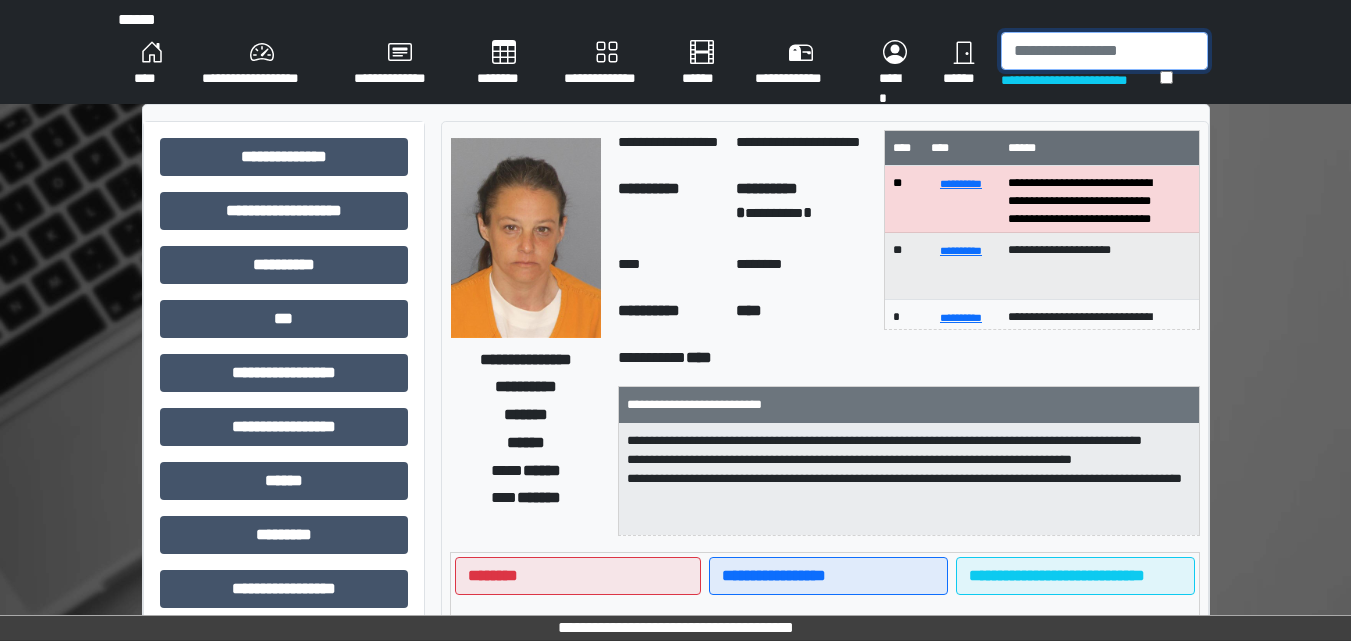 click at bounding box center (1104, 51) 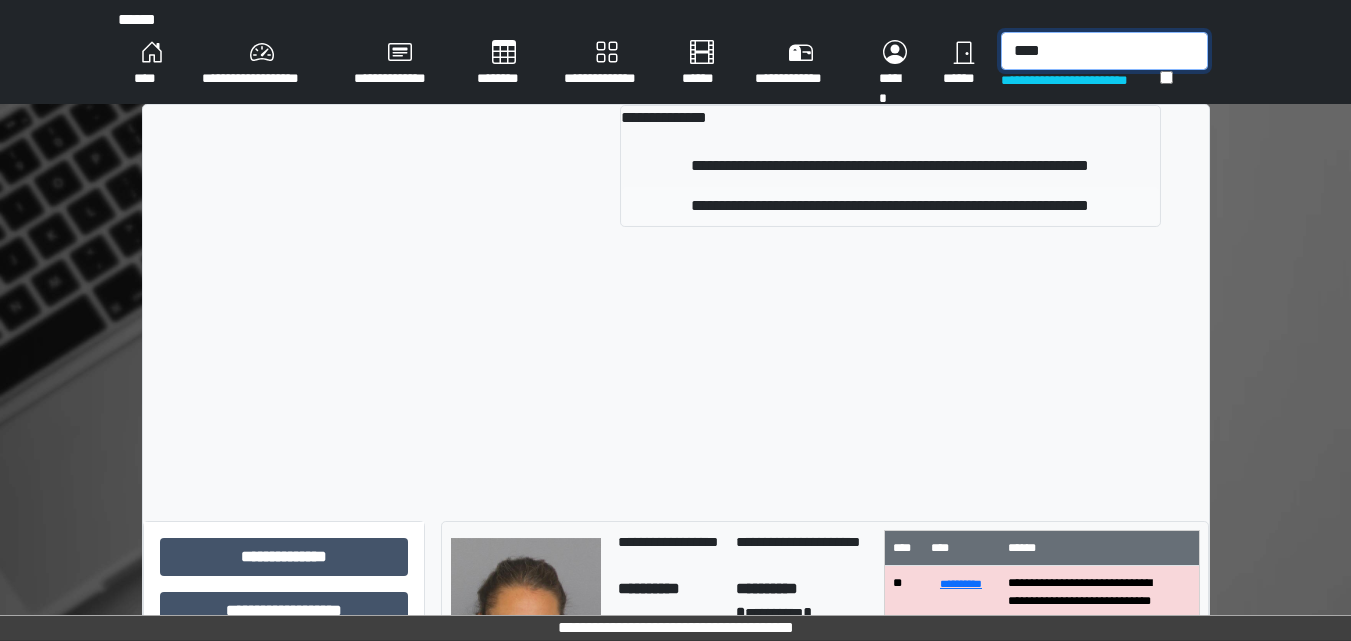 type on "****" 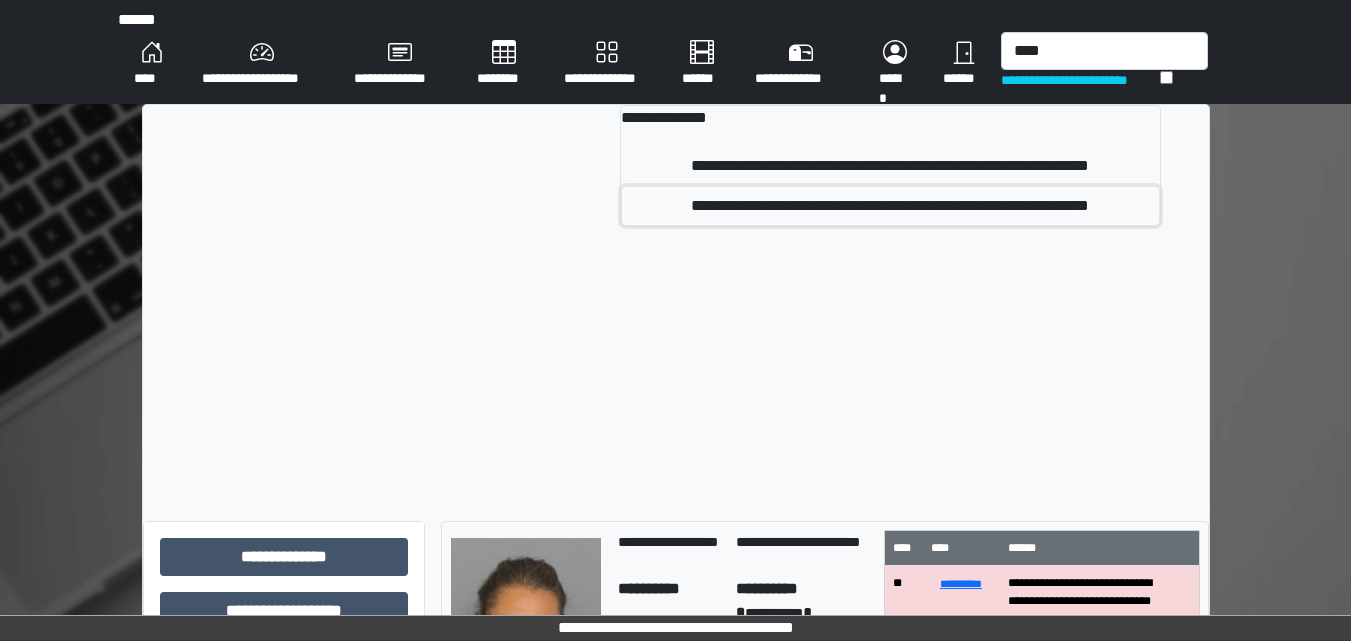 click on "**********" at bounding box center (890, 206) 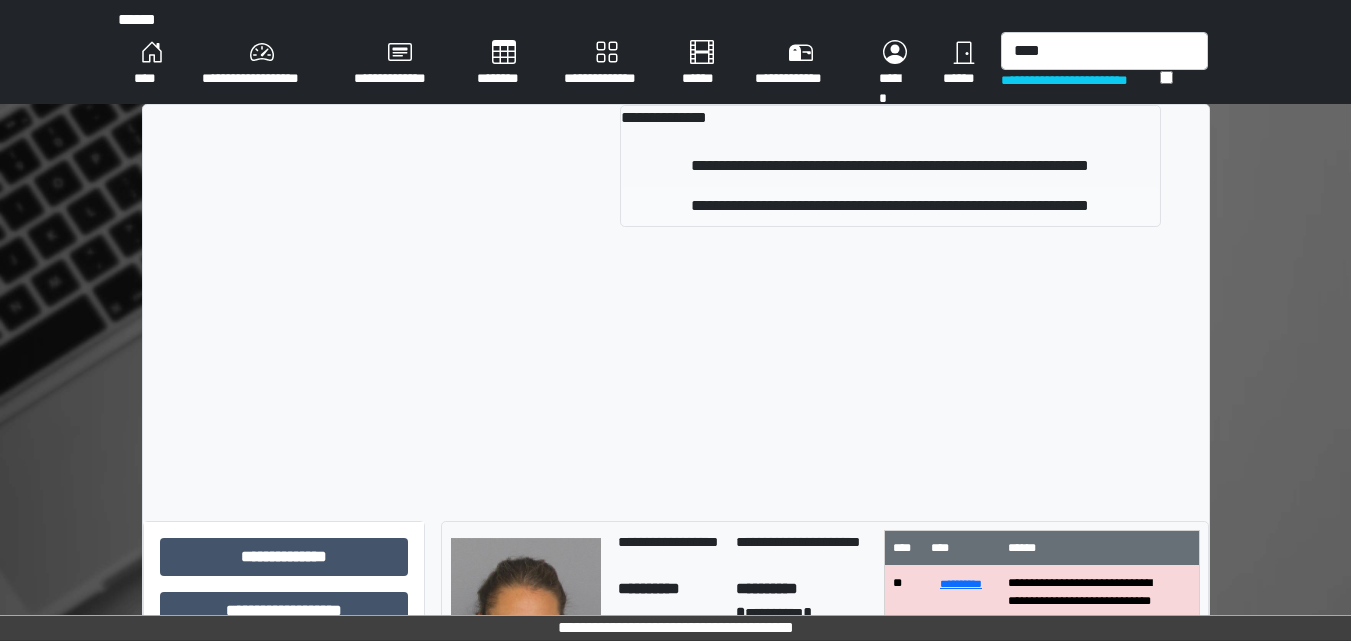 type 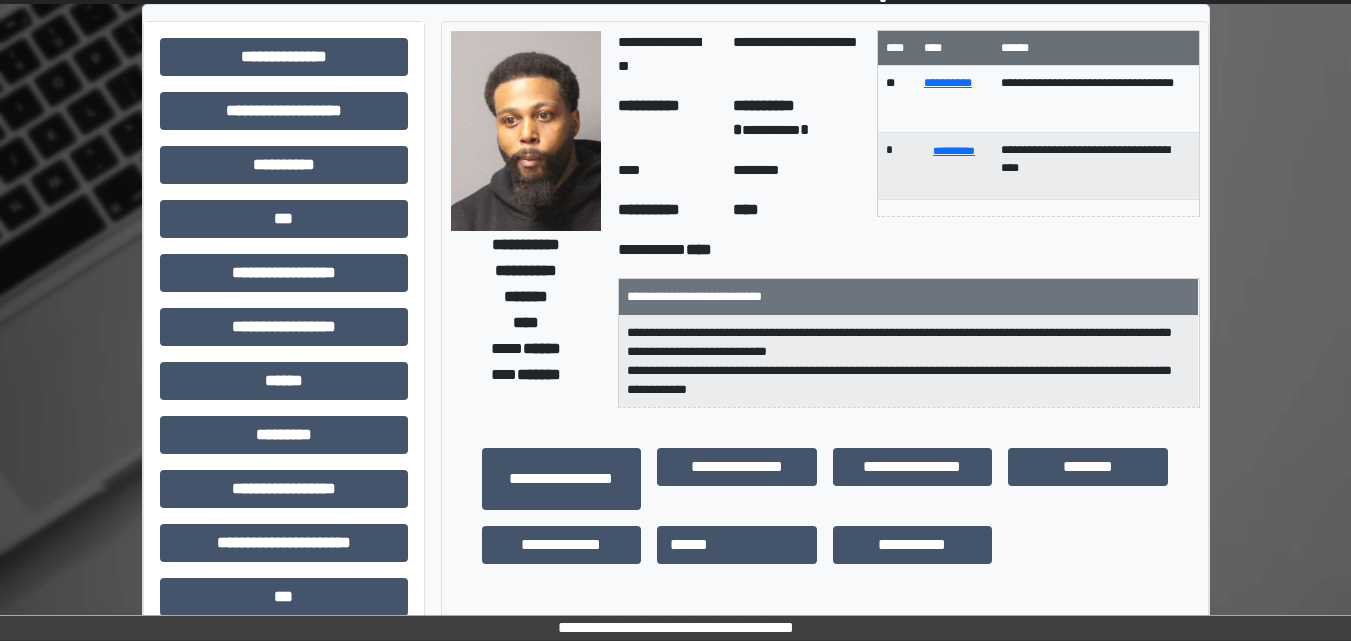 scroll, scrollTop: 0, scrollLeft: 0, axis: both 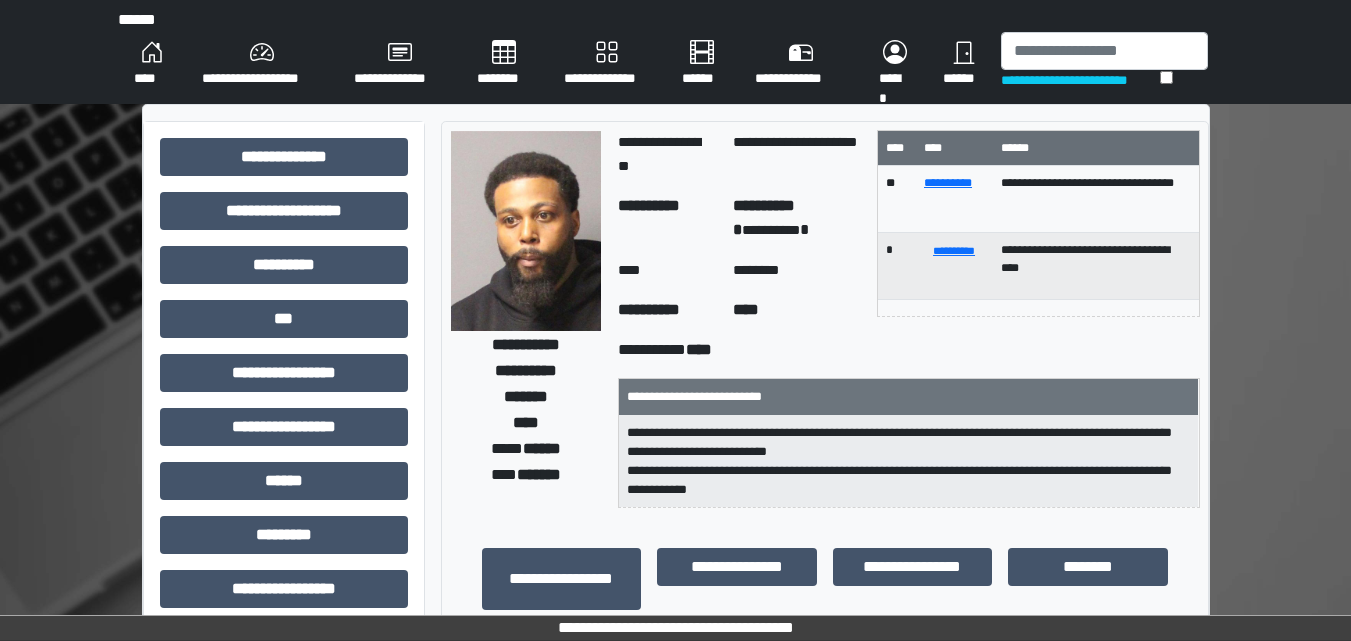 click on "******" at bounding box center [964, 64] 